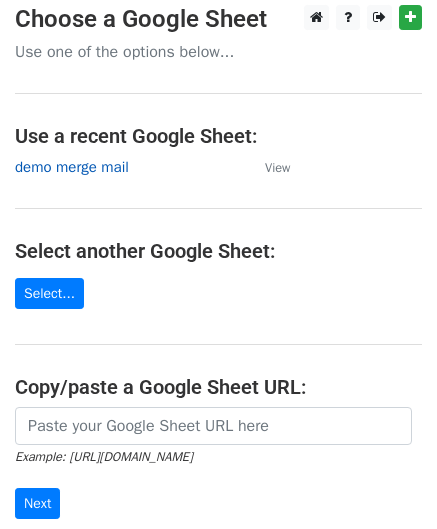 scroll, scrollTop: 0, scrollLeft: 0, axis: both 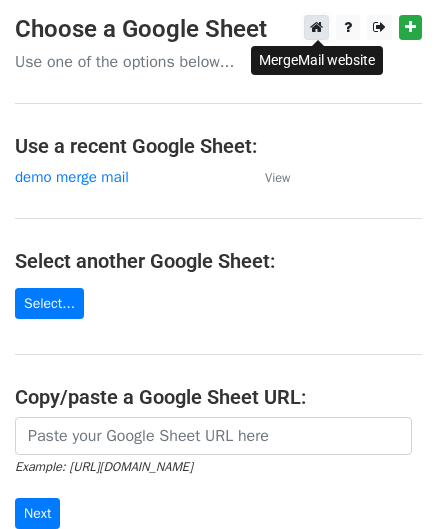 click at bounding box center (316, 27) 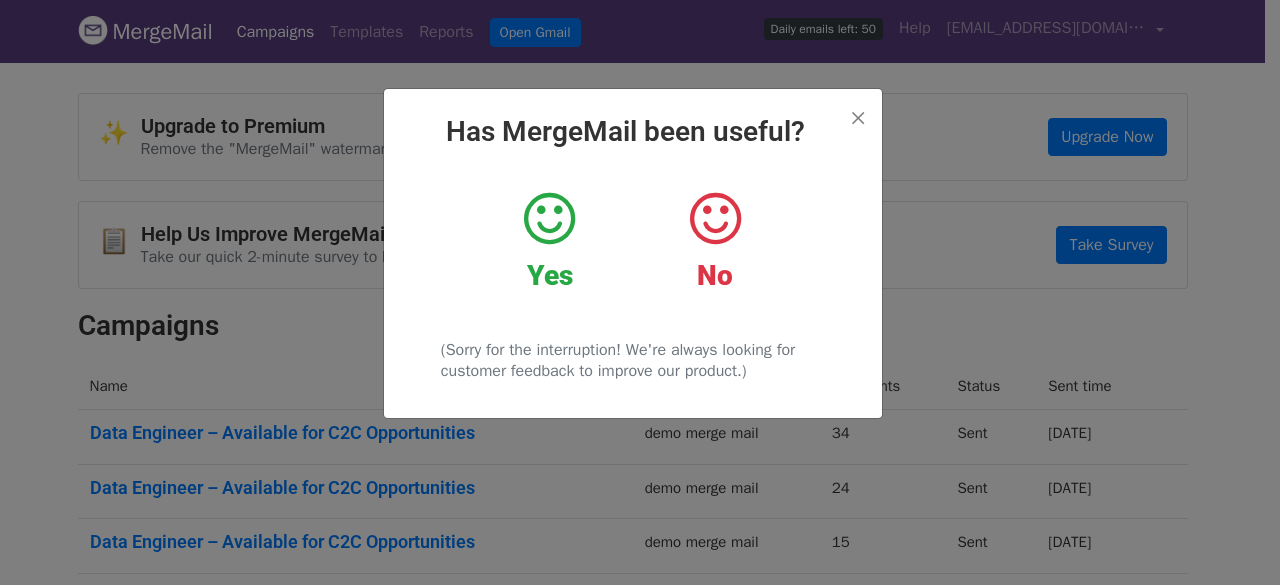 scroll, scrollTop: 0, scrollLeft: 0, axis: both 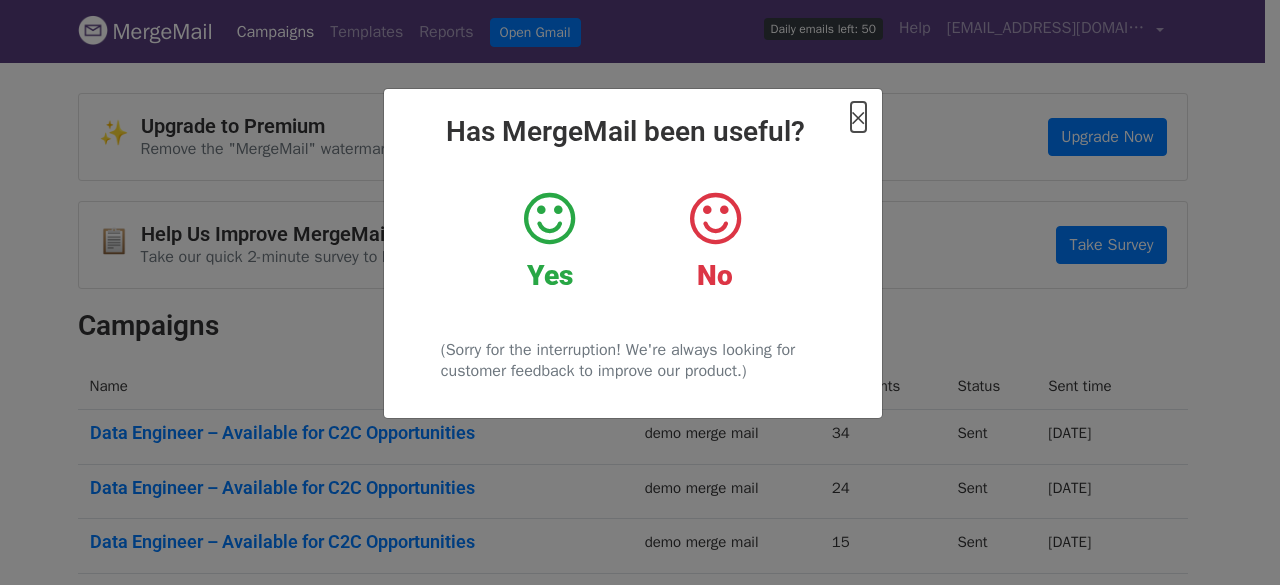 click on "×" at bounding box center (858, 117) 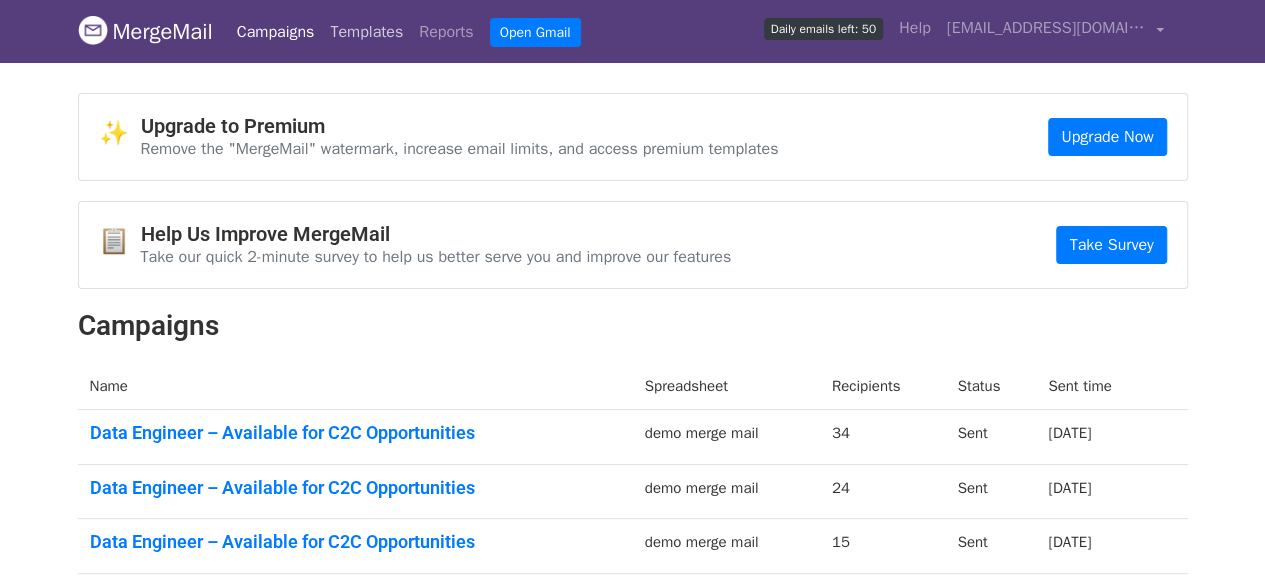 click on "Templates" at bounding box center [366, 32] 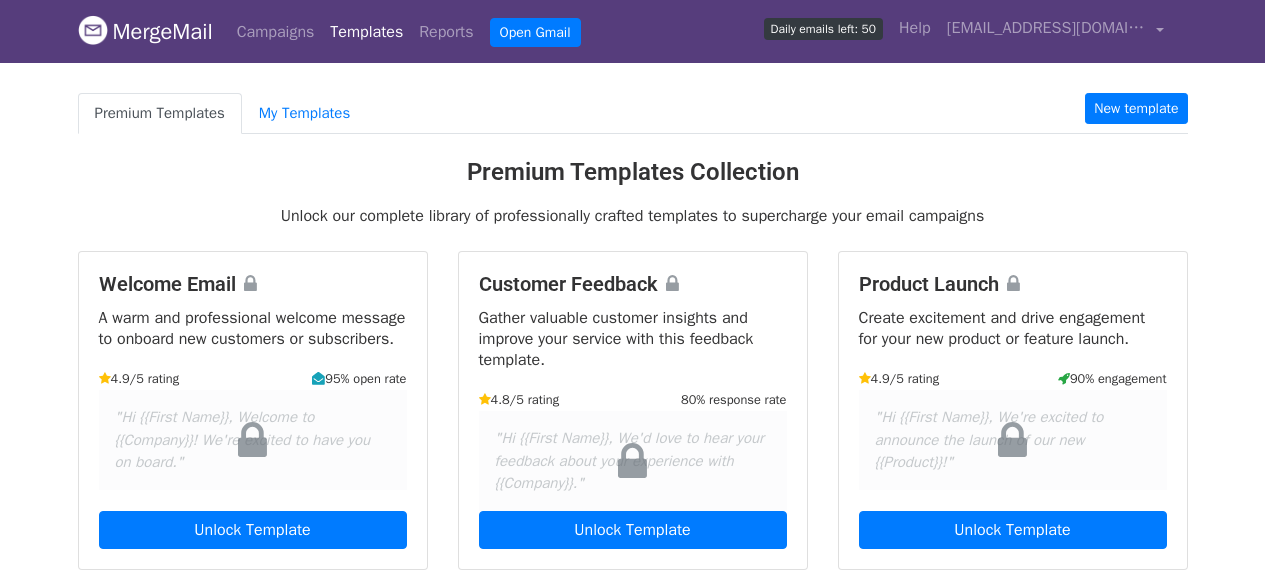 scroll, scrollTop: 0, scrollLeft: 0, axis: both 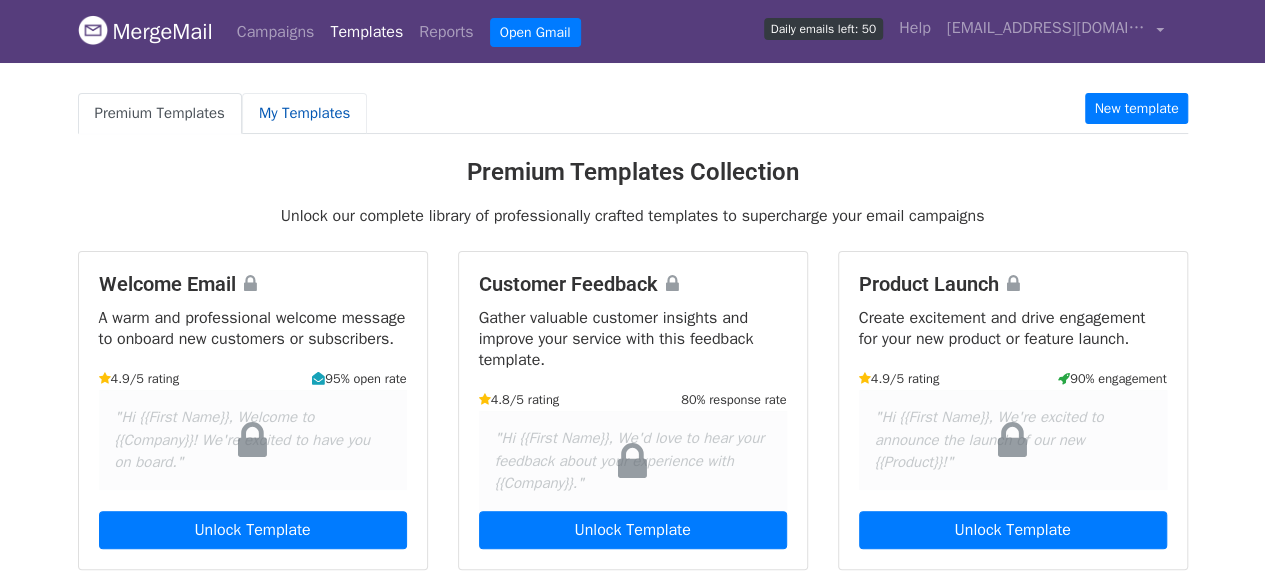 click on "My Templates" at bounding box center [304, 113] 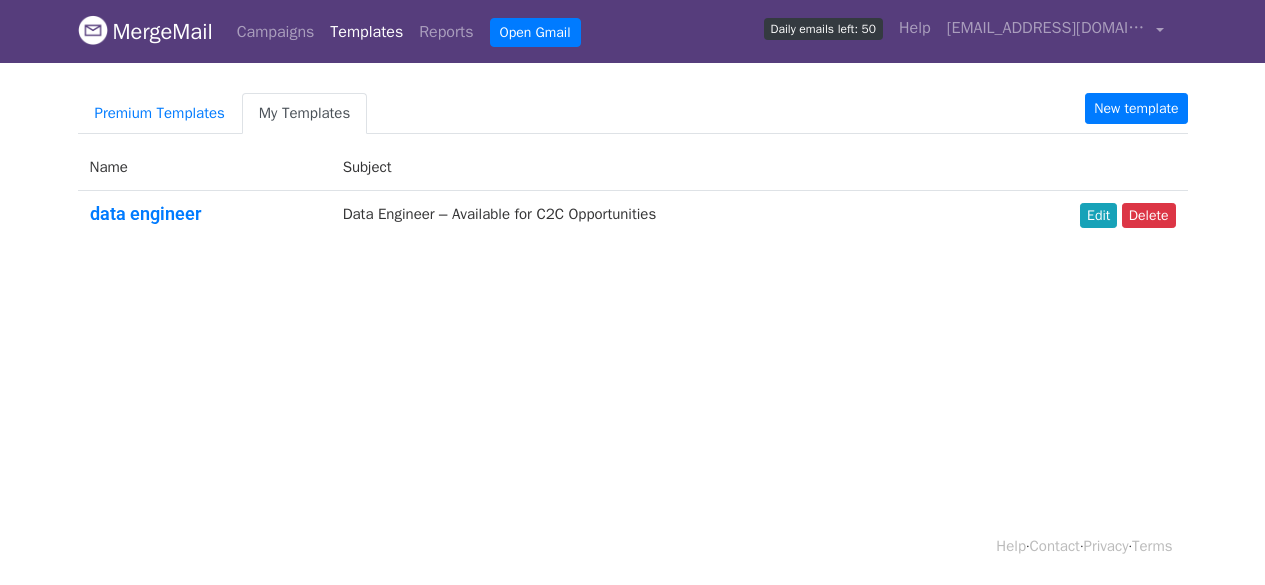 scroll, scrollTop: 0, scrollLeft: 0, axis: both 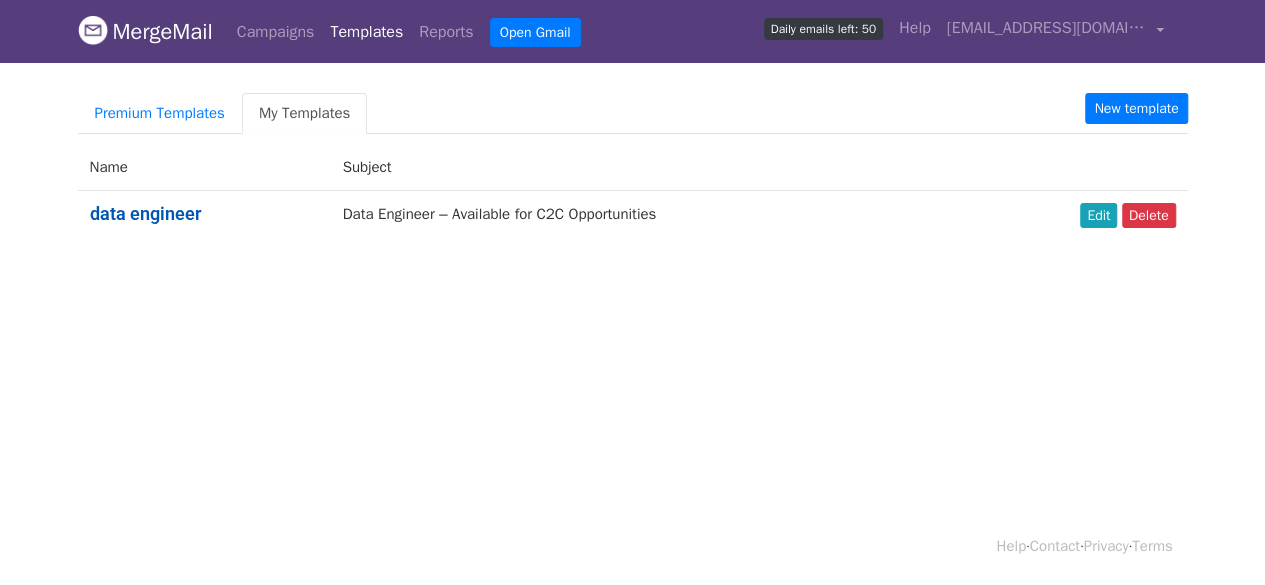 click on "data engineer" at bounding box center [145, 213] 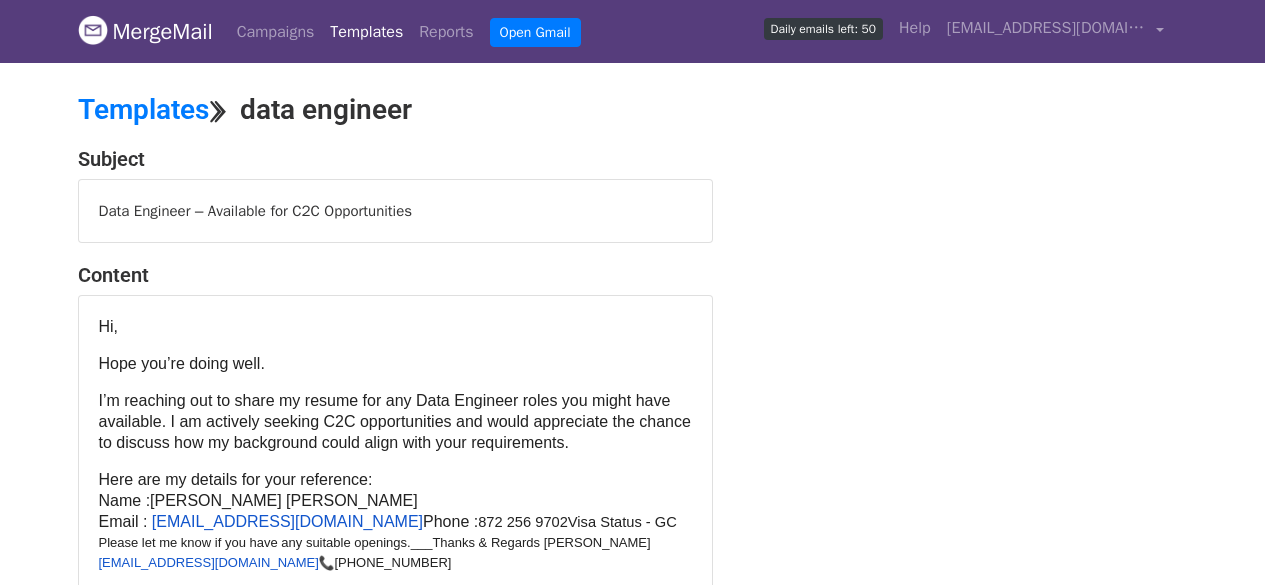 scroll, scrollTop: 0, scrollLeft: 0, axis: both 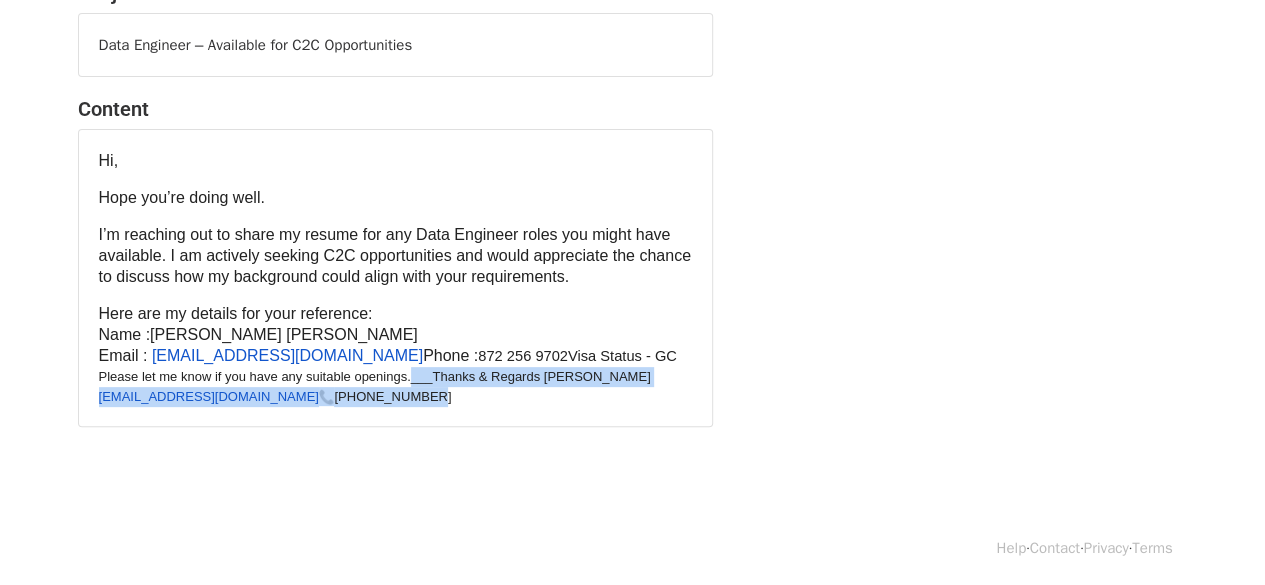 drag, startPoint x: 460, startPoint y: 388, endPoint x: 412, endPoint y: 377, distance: 49.24429 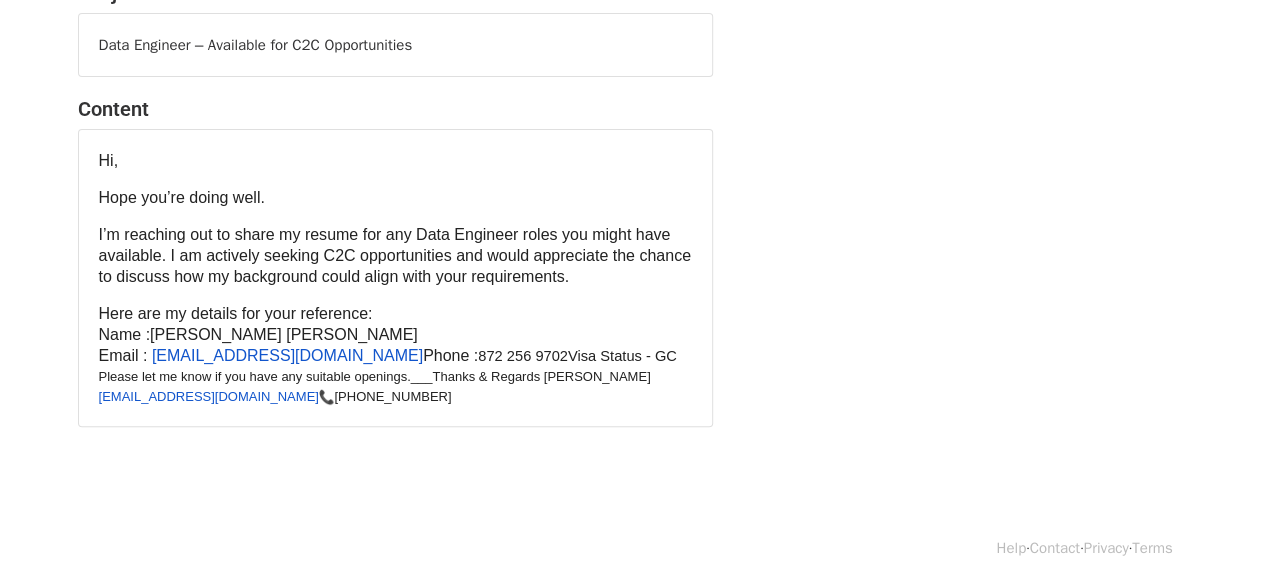click on "Name :   Dinny Sriram Charan Pasupuleti" at bounding box center [395, 334] 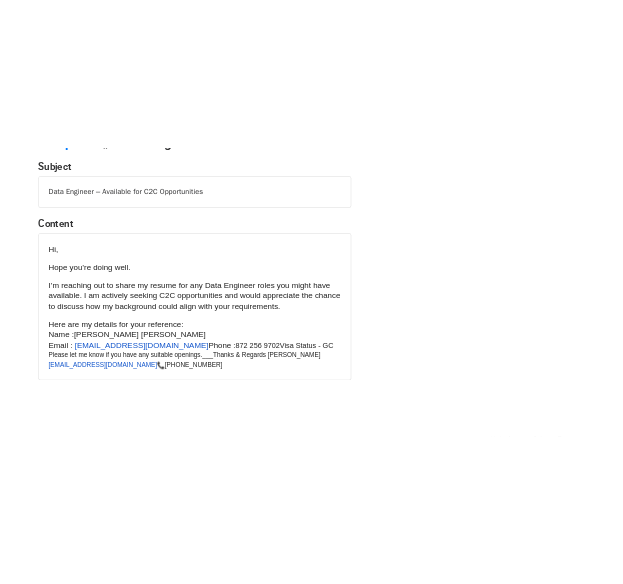 scroll, scrollTop: 166, scrollLeft: 0, axis: vertical 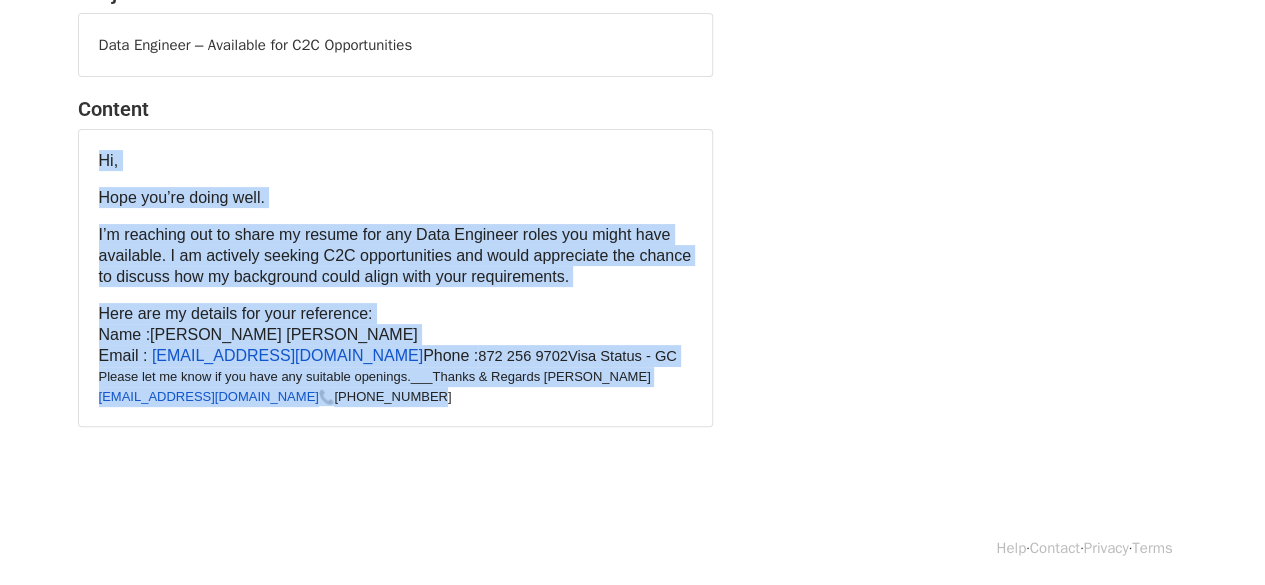 drag, startPoint x: 444, startPoint y: 393, endPoint x: 76, endPoint y: 151, distance: 440.44067 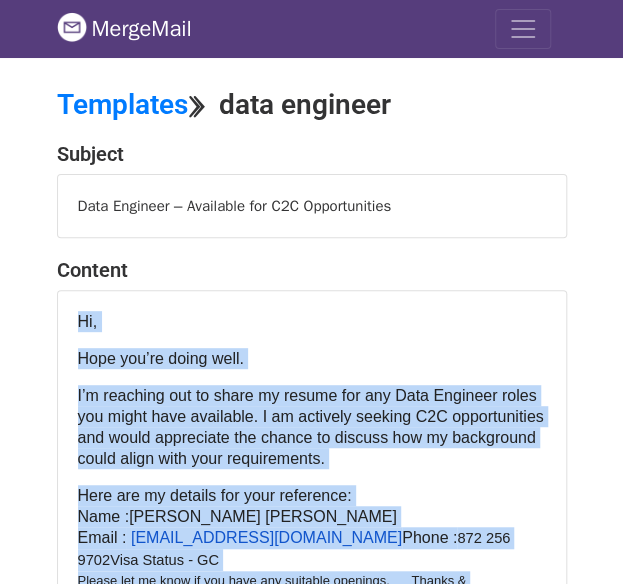 scroll, scrollTop: 0, scrollLeft: 0, axis: both 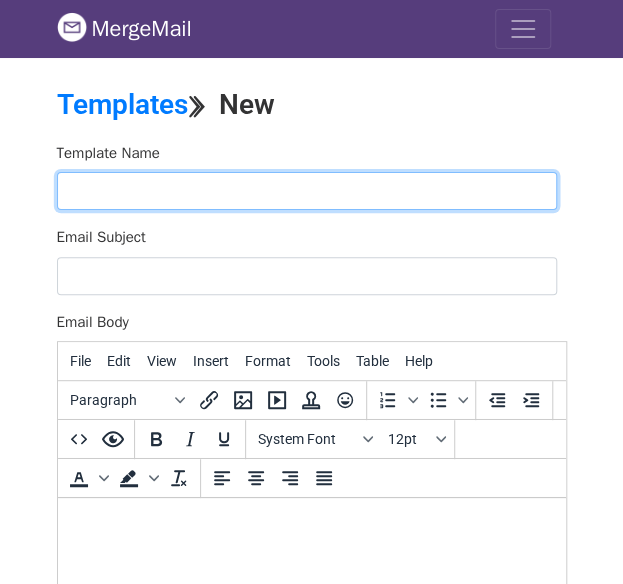 click at bounding box center (307, 191) 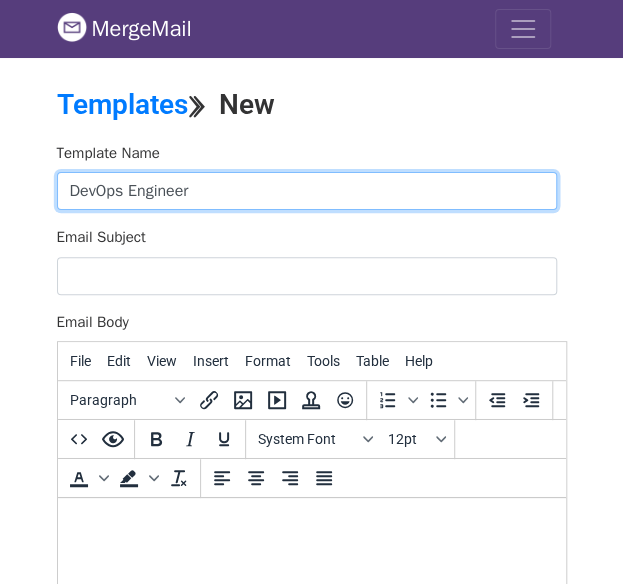 type on "DevOps Engineer" 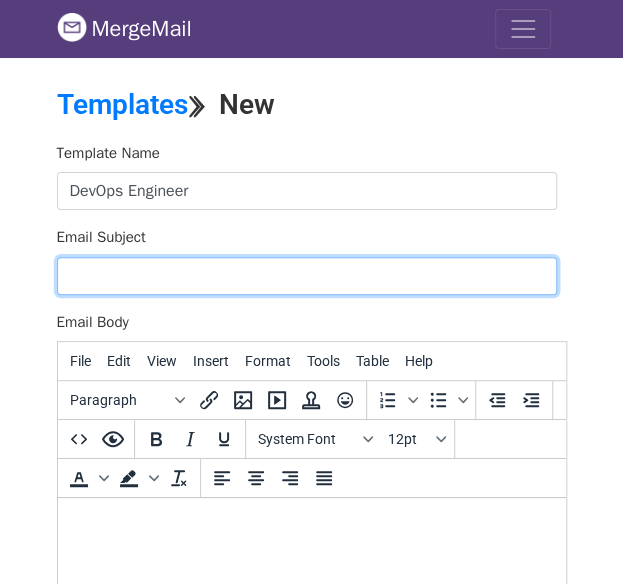 click on "Email Subject" at bounding box center [307, 276] 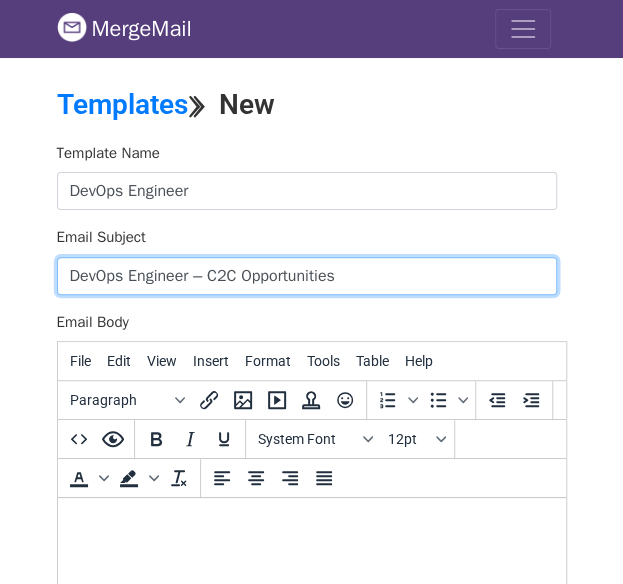 click on "DevOps Engineer – C2C Opportunities" at bounding box center (307, 276) 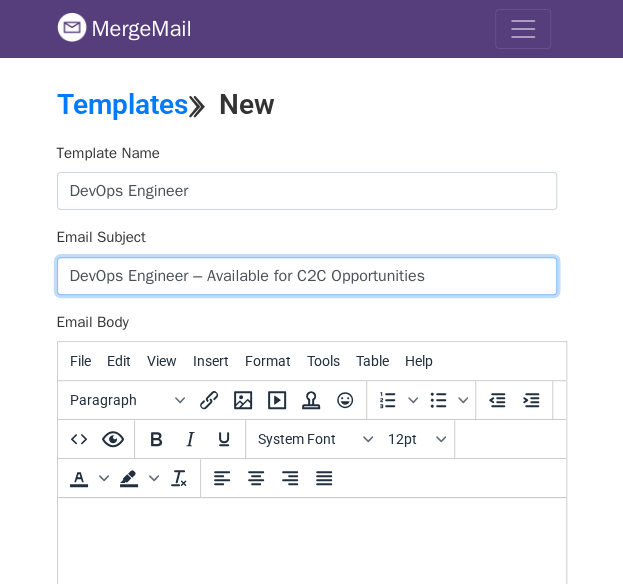 click on "DevOps Engineer – Available for C2C Opportunities" at bounding box center (307, 276) 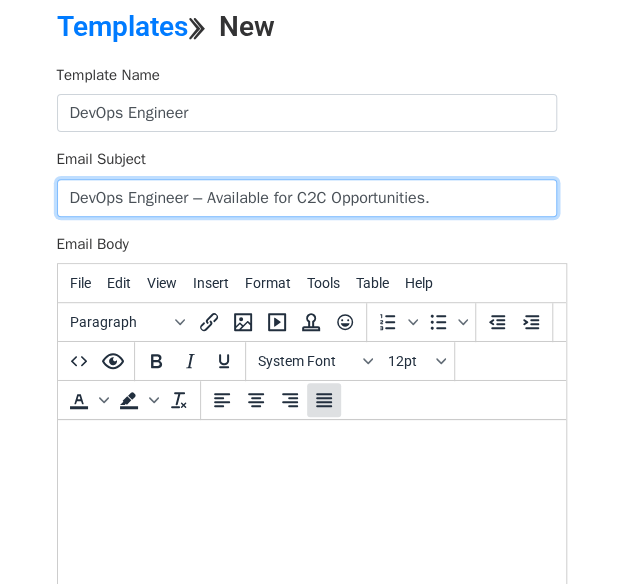 scroll, scrollTop: 200, scrollLeft: 0, axis: vertical 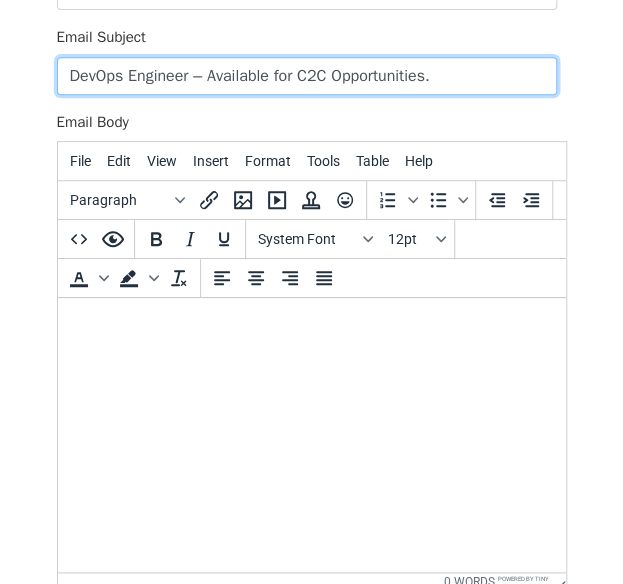 type on "DevOps Engineer – Available for C2C Opportunities." 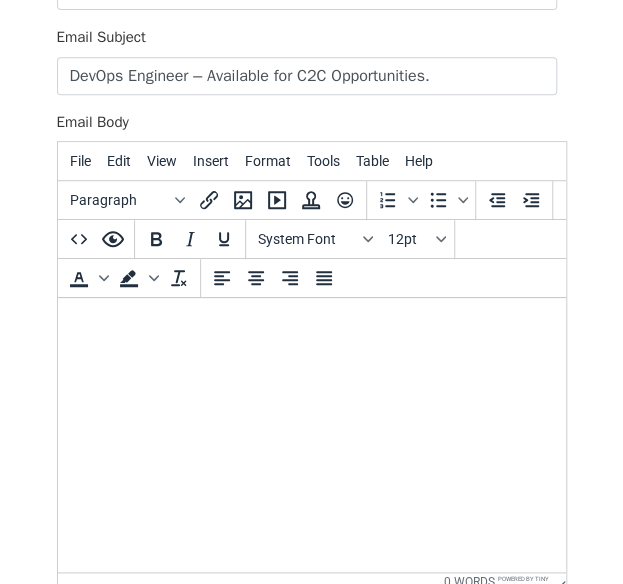 click at bounding box center (311, 325) 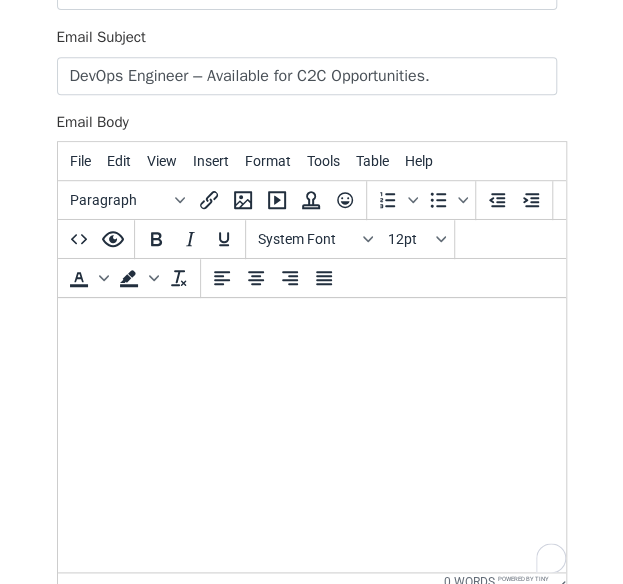 paste 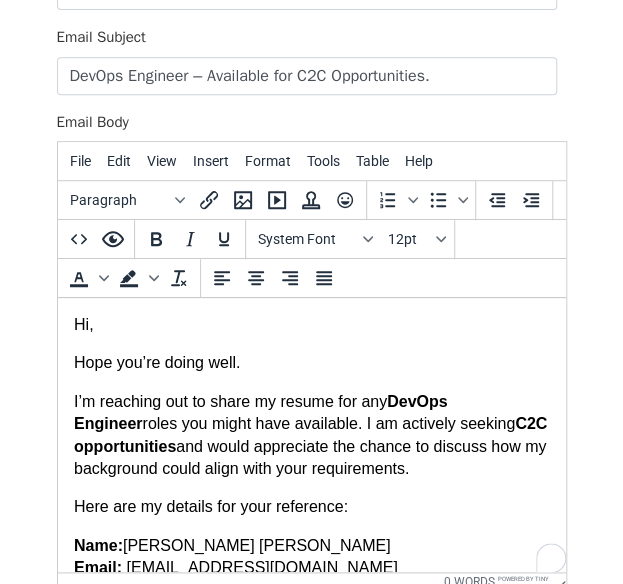 scroll, scrollTop: 88, scrollLeft: 0, axis: vertical 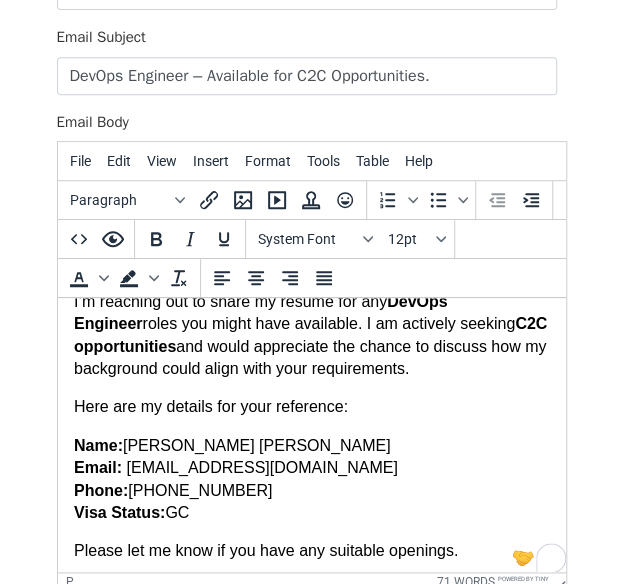 click on "[EMAIL_ADDRESS][DOMAIN_NAME]" at bounding box center [260, 467] 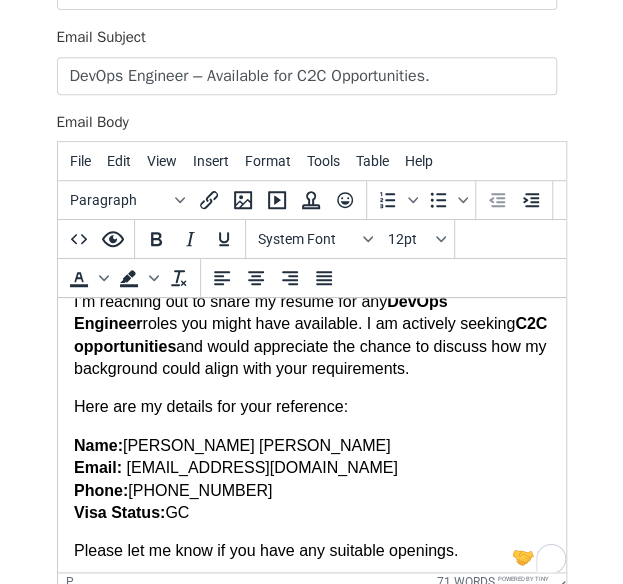 click on "dinnysriramcharan@gmail.com" at bounding box center (260, 467) 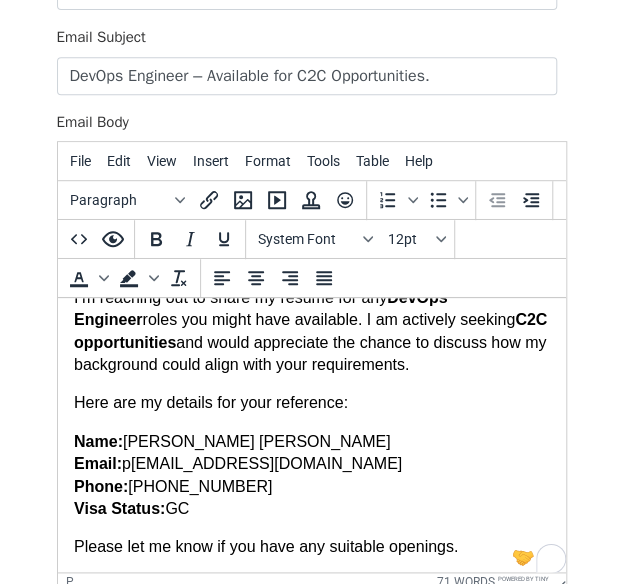 scroll, scrollTop: 105, scrollLeft: 0, axis: vertical 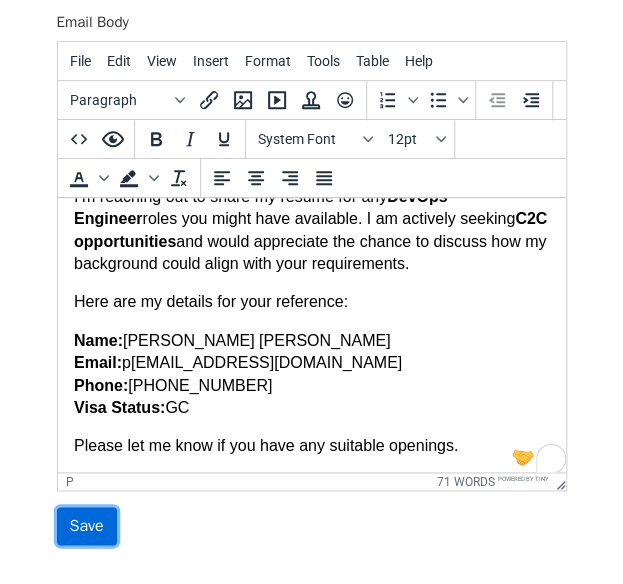 click on "Save" at bounding box center (87, 526) 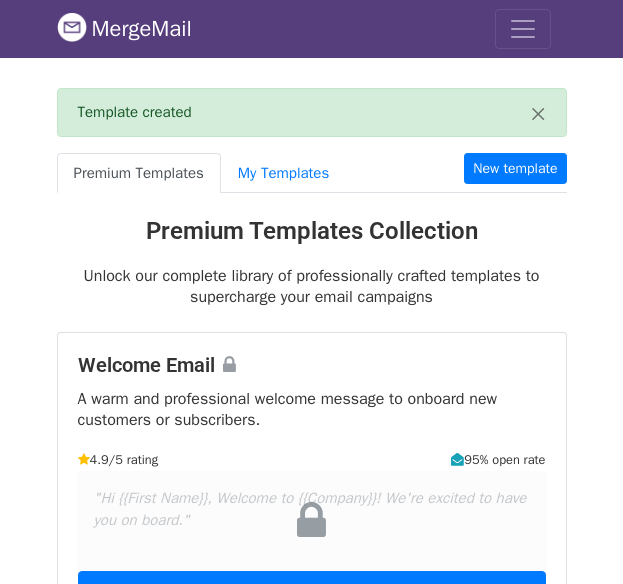 scroll, scrollTop: 0, scrollLeft: 0, axis: both 